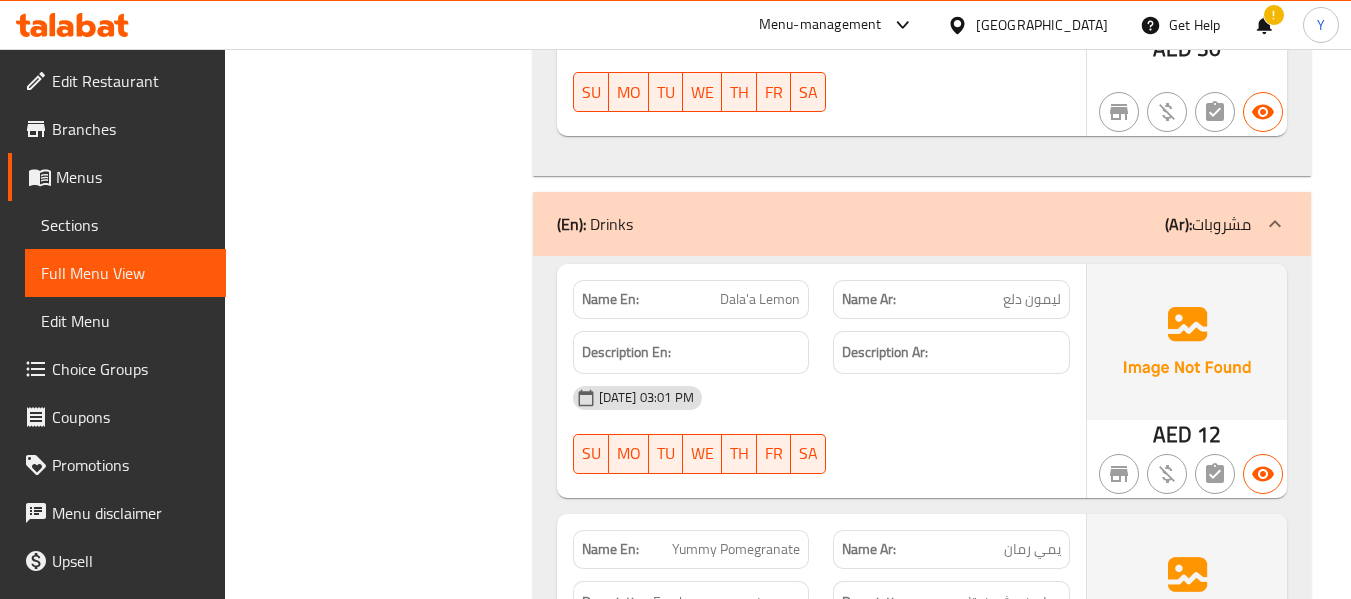 scroll, scrollTop: 8833, scrollLeft: 0, axis: vertical 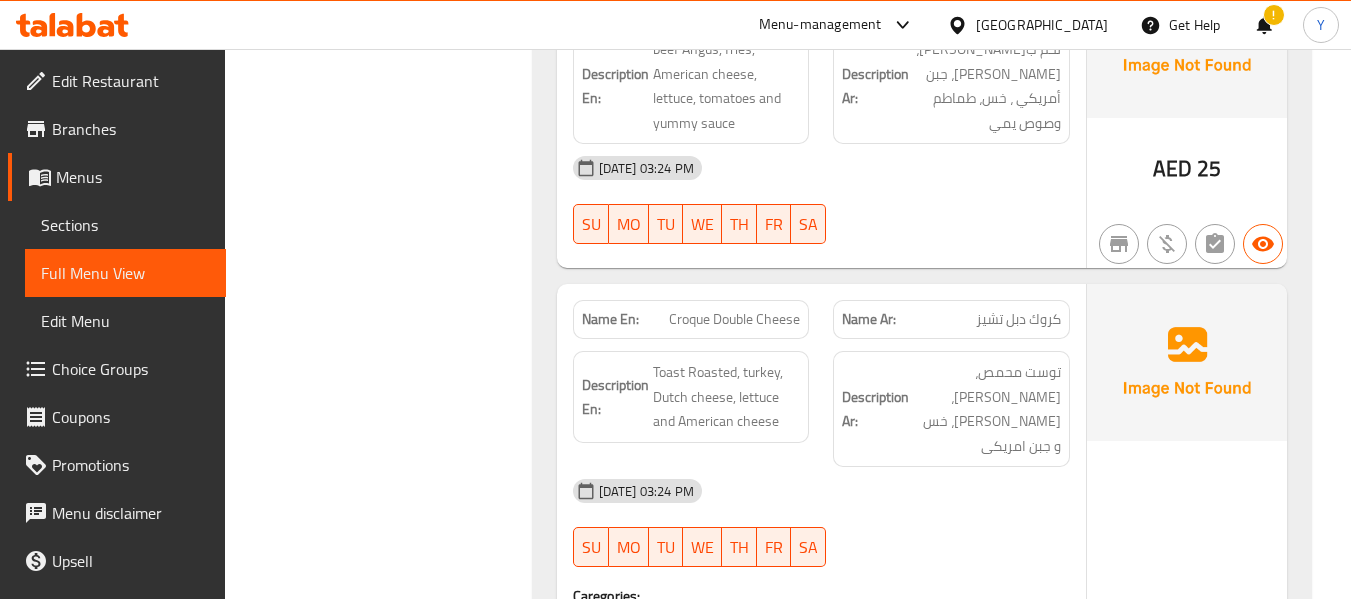 click on "Filter Branches Branches Popular filters Free items Branch specific items Has choices Upsell items Availability filters Available Not available View filters Collapse sections Collapse categories Collapse Choices" at bounding box center (386, 272) 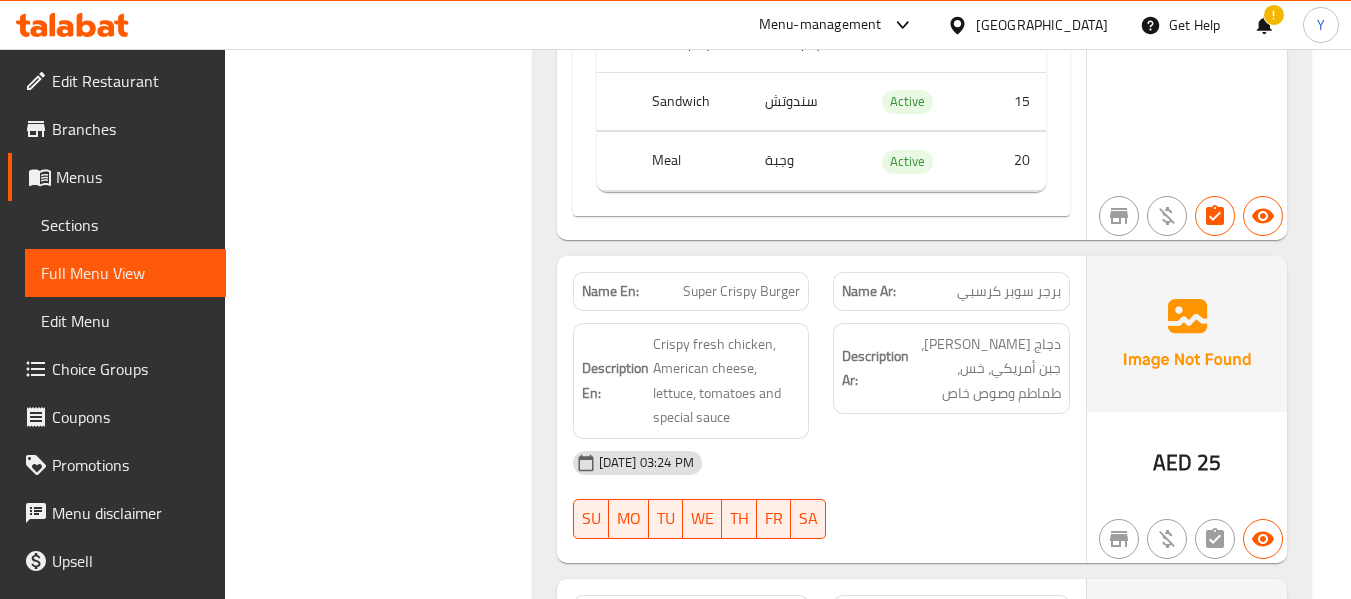 click on "Description En: Crispy fresh chicken, American cheese, lettuce, tomatoes and special sauce" at bounding box center [691, -3412] 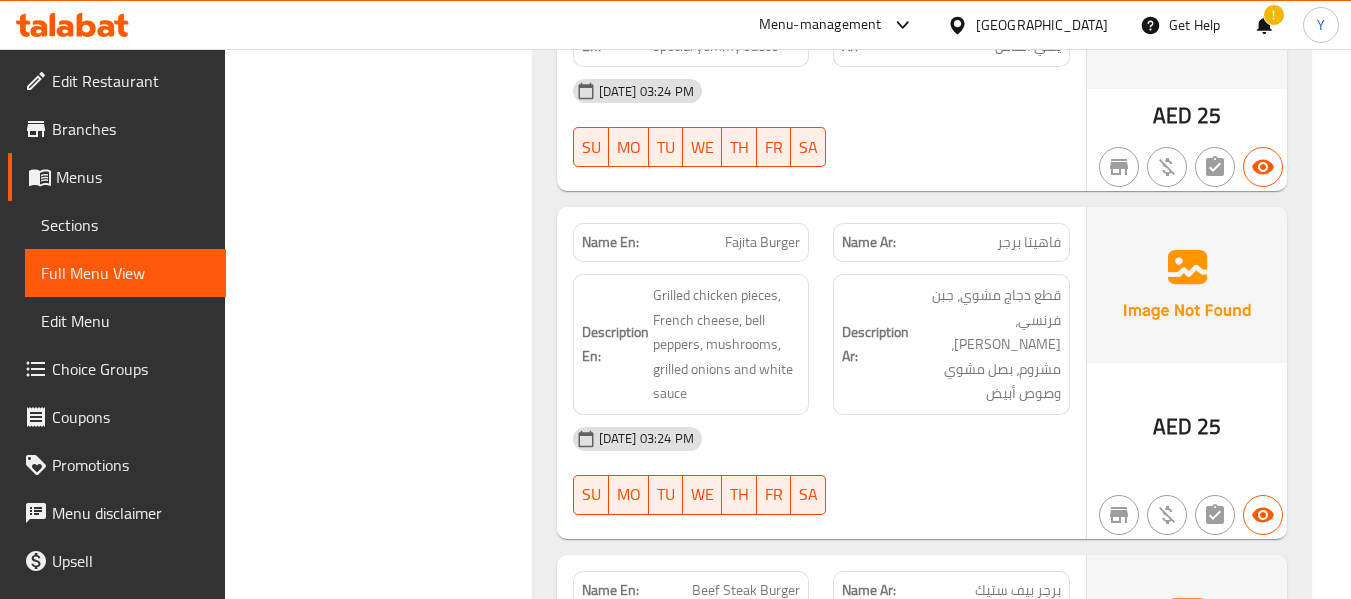 scroll, scrollTop: 4922, scrollLeft: 0, axis: vertical 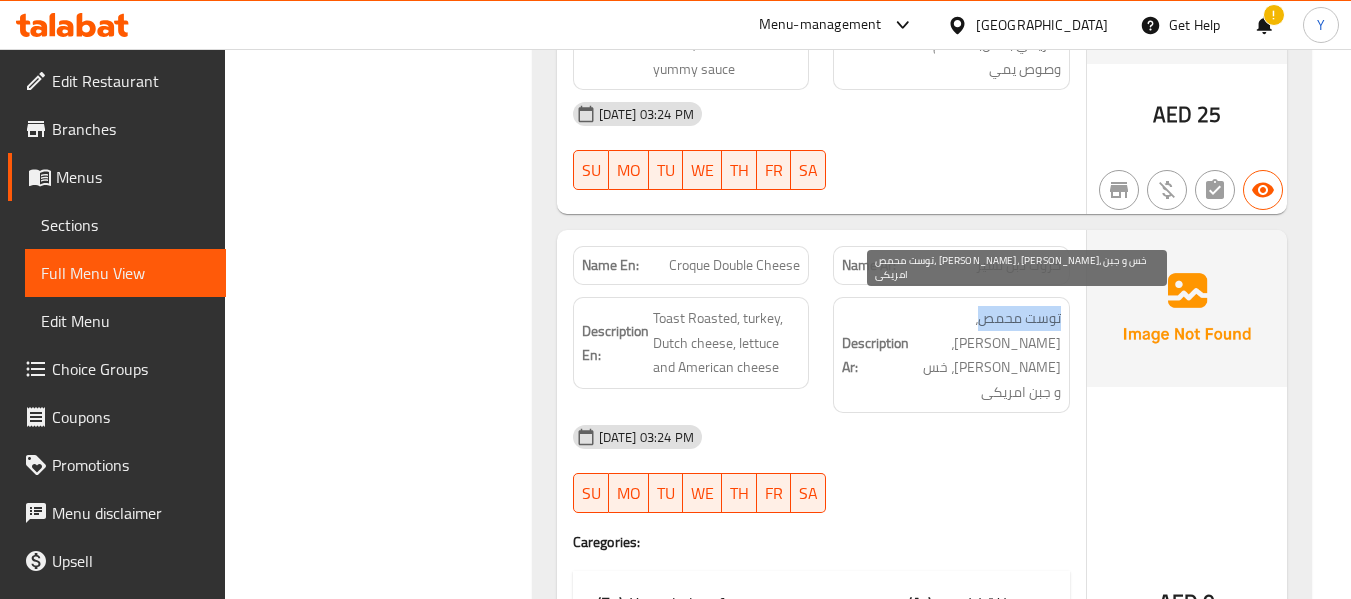 drag, startPoint x: 1061, startPoint y: 300, endPoint x: 984, endPoint y: 304, distance: 77.10383 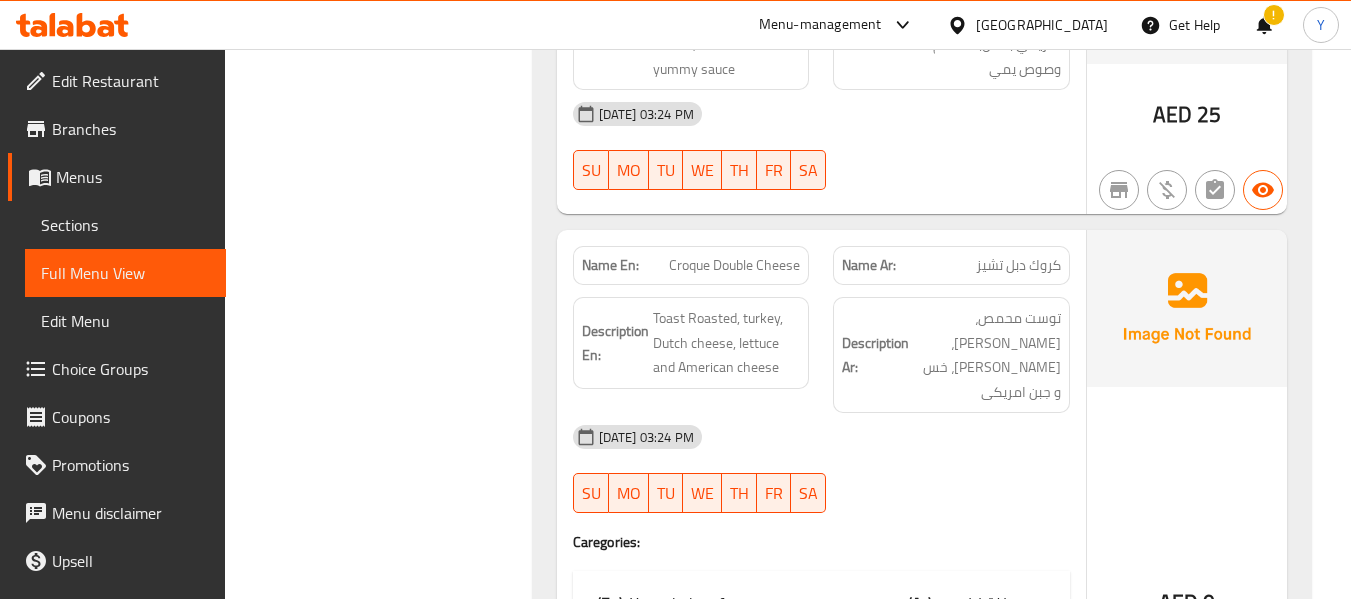 click on "(En):   Appetizers (Ar): المقبلات Name En: Mozzarella Sticks Name Ar: اصابع موزاريلا Description En: crispy Description Ar: مقرمش 10-07-2025 02:58 PM SU MO TU WE TH FR SA Caregories: (En):   Your choice of: (Ar): اختيارك من: Name(En) Name(Ar) Status Price Small صغير  Active 8 Large كبير Active 16 AED 0 Name En: Onion Rings Name Ar: حلقات بصل Description En: crispy Description Ar: مقرمش 10-07-2025 02:58 PM SU MO TU WE TH FR SA Caregories: (En):   Your choice of: (Ar): اختيارك من: Name(En) Name(Ar) Status Price Small صغير  Active 8 Large كبير Active 16 AED 0 Name En: Cheese Fries  Name Ar: بطاطا وجبن  Description En: Description Ar: 10-07-2025 02:59 PM SU MO TU WE TH FR SA AED 10 Name En: French Fries Name Ar: بطاطا مقلية Description En: Description Ar: 10-07-2025 02:59 PM SU MO TU WE TH FR SA AED 6 Name En: Wedges Name Ar: ودجز Description En: Description Ar: 10-07-2025 03:00 PM SU MO TU WE TH FR SA AED 10 Name En:" at bounding box center (922, 218) 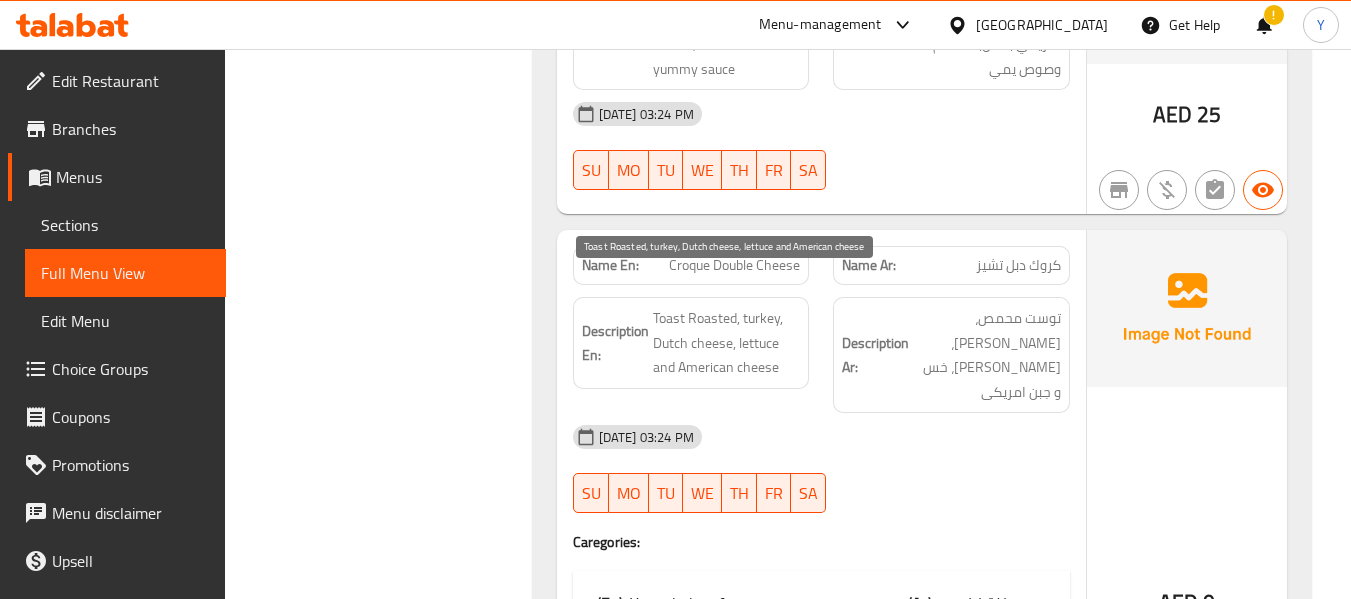 click on "Toast Roasted, turkey, Dutch cheese, lettuce and American cheese" at bounding box center [727, 343] 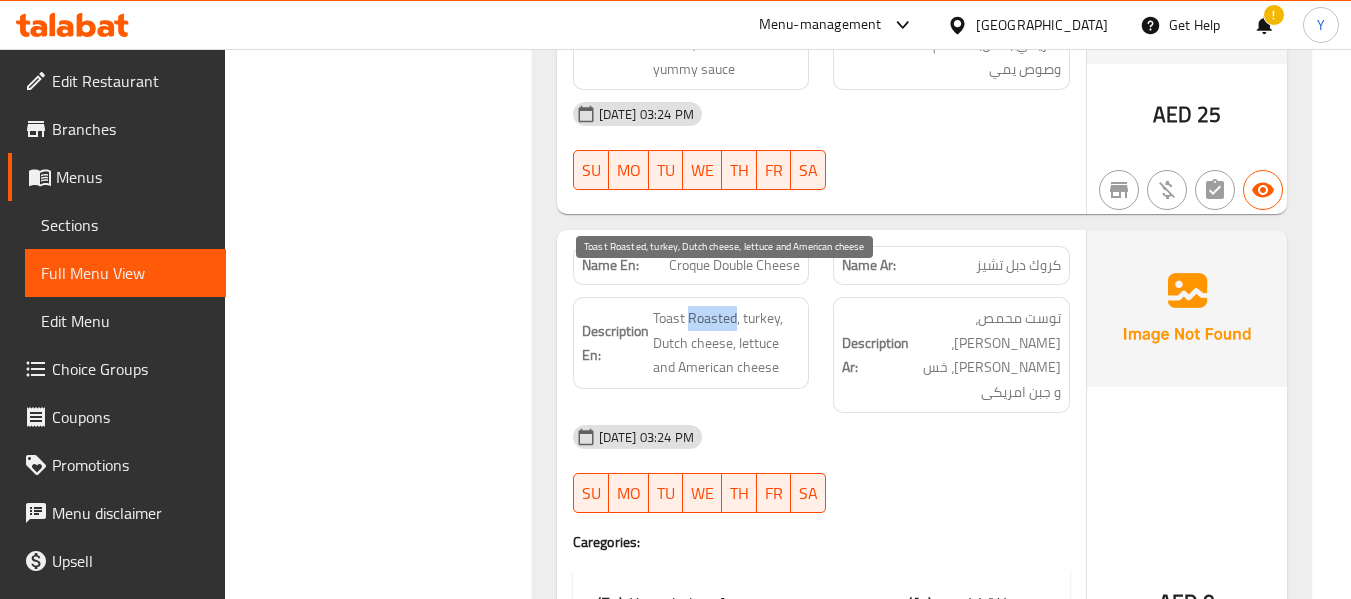 click on "Toast Roasted, turkey, Dutch cheese, lettuce and American cheese" at bounding box center (727, 343) 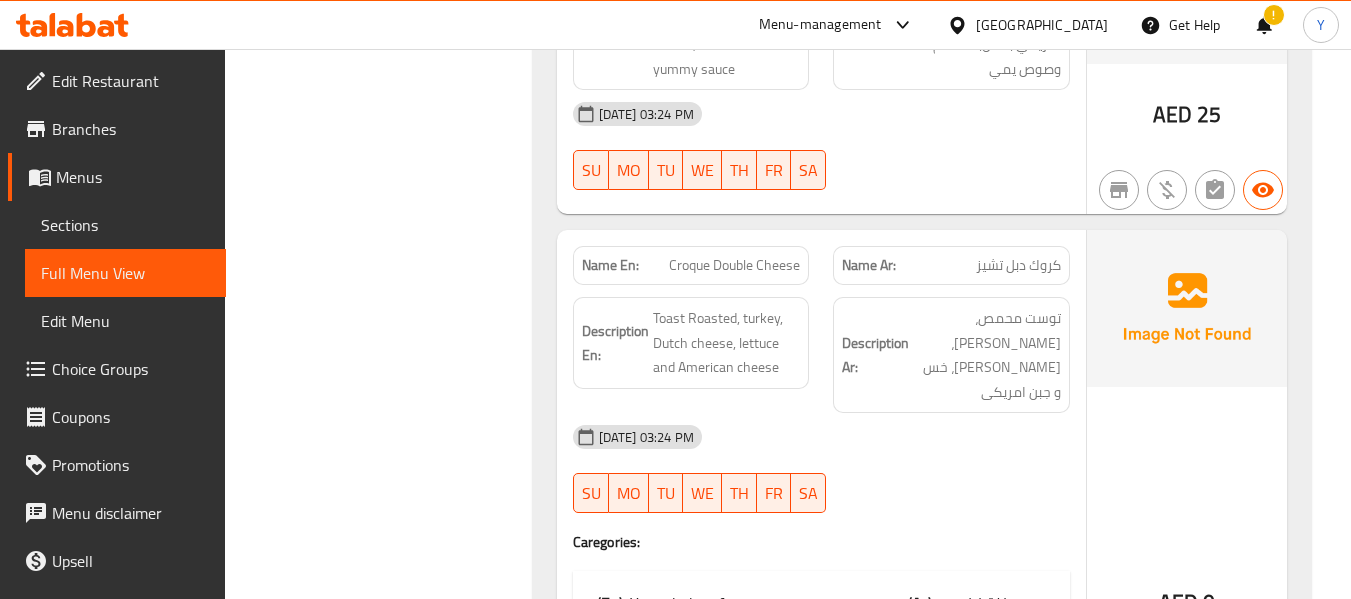 click on "Description Ar:" at bounding box center (885, -3034) 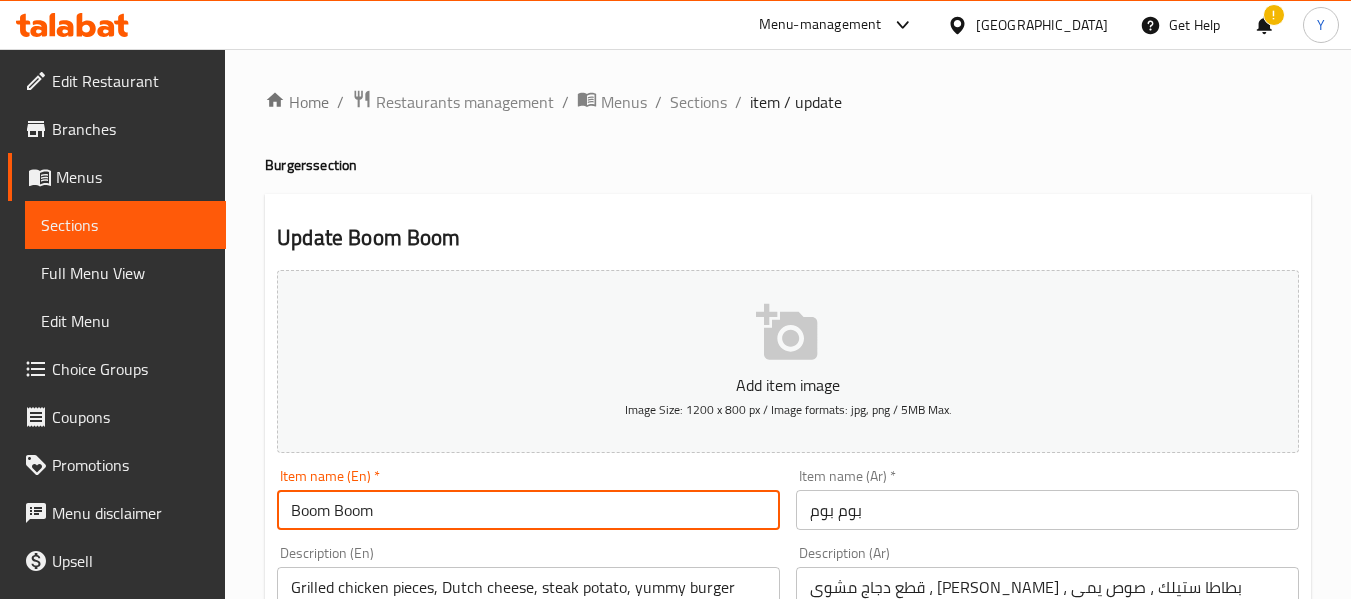 scroll, scrollTop: 3, scrollLeft: 0, axis: vertical 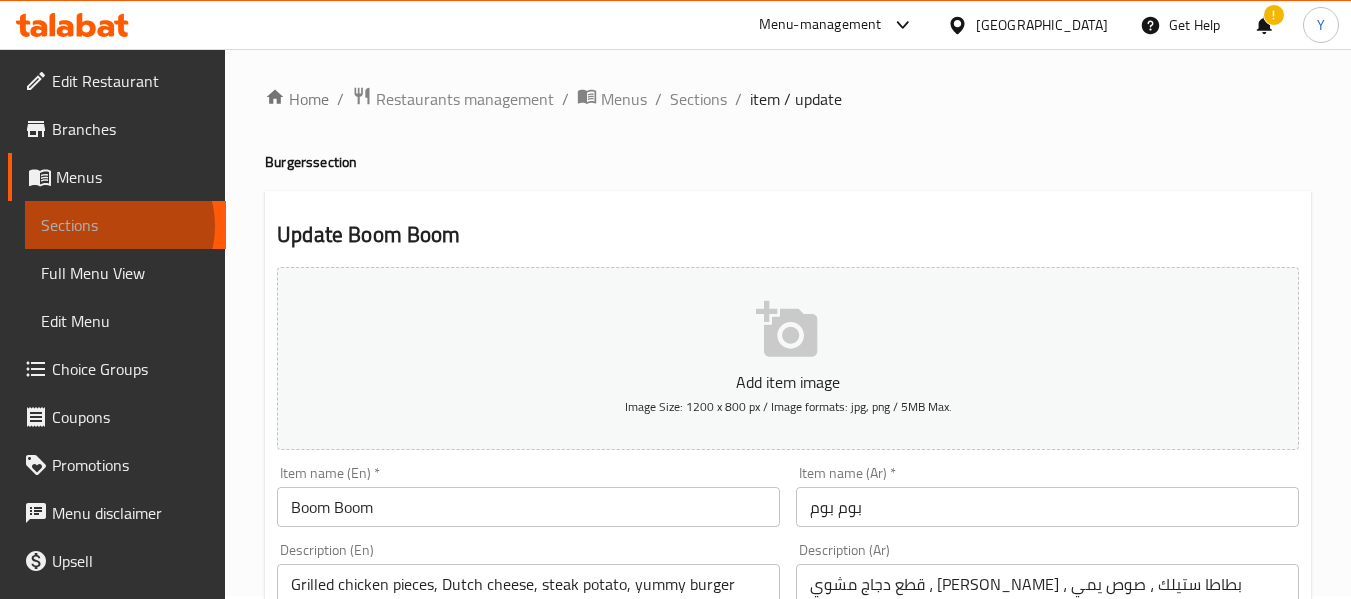 click on "Sections" at bounding box center [125, 225] 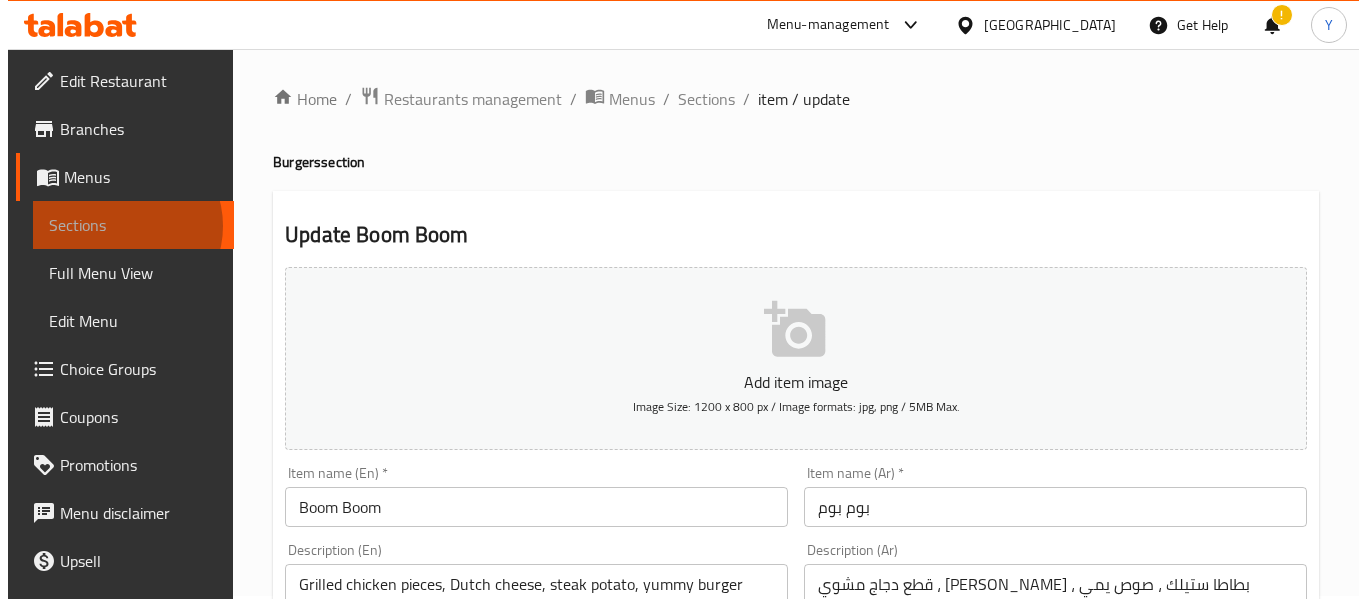 scroll, scrollTop: 0, scrollLeft: 0, axis: both 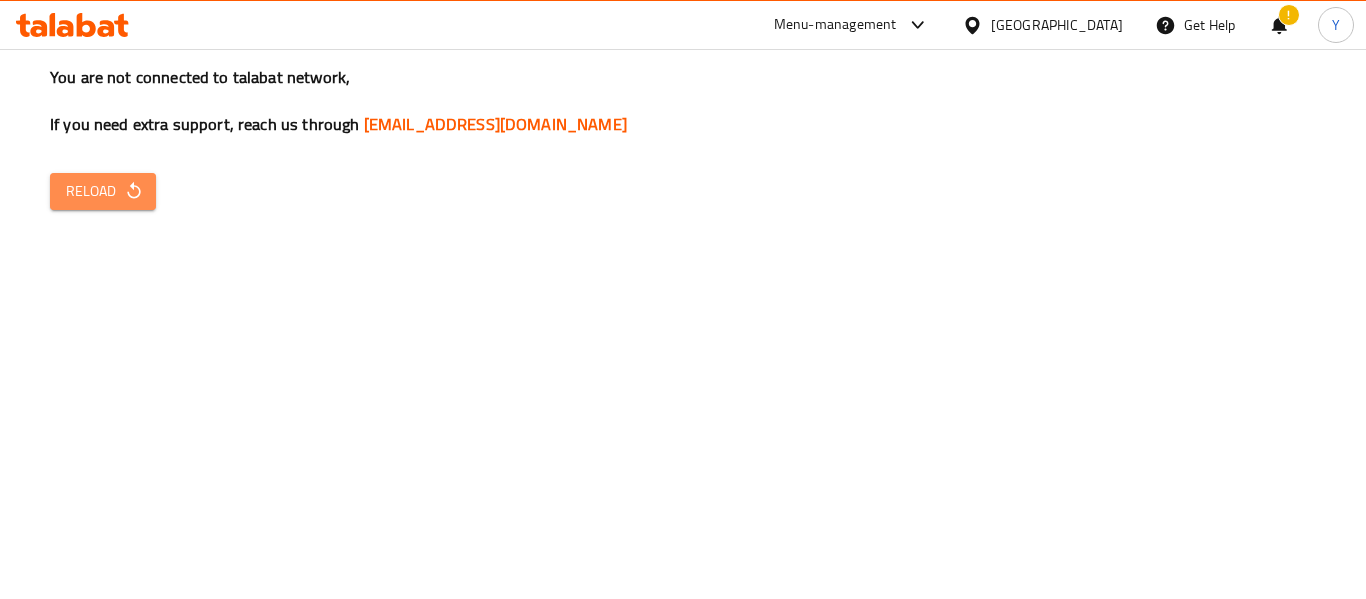click on "Reload" at bounding box center [103, 191] 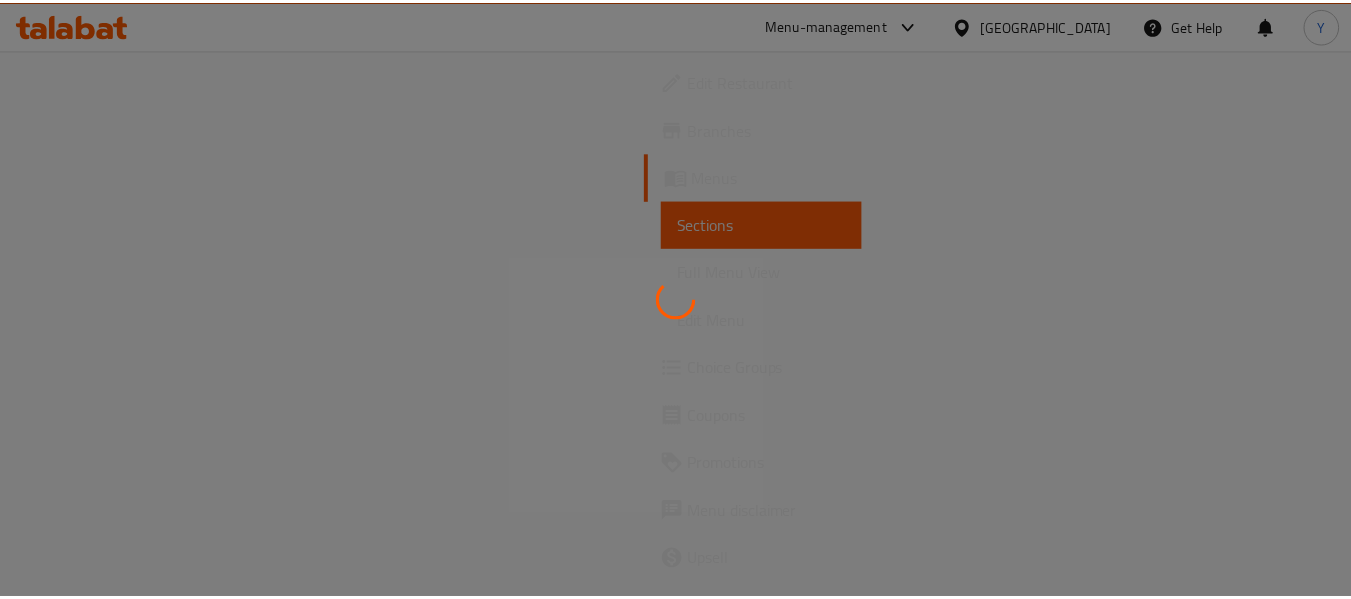 scroll, scrollTop: 0, scrollLeft: 0, axis: both 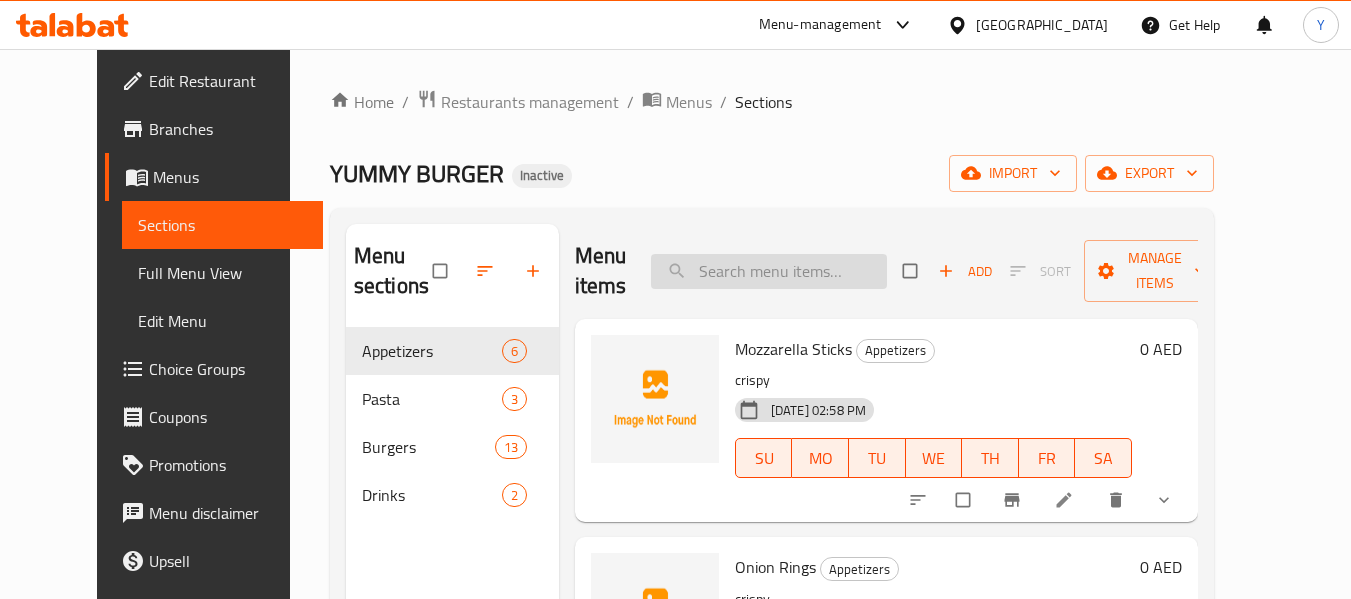 click at bounding box center [769, 271] 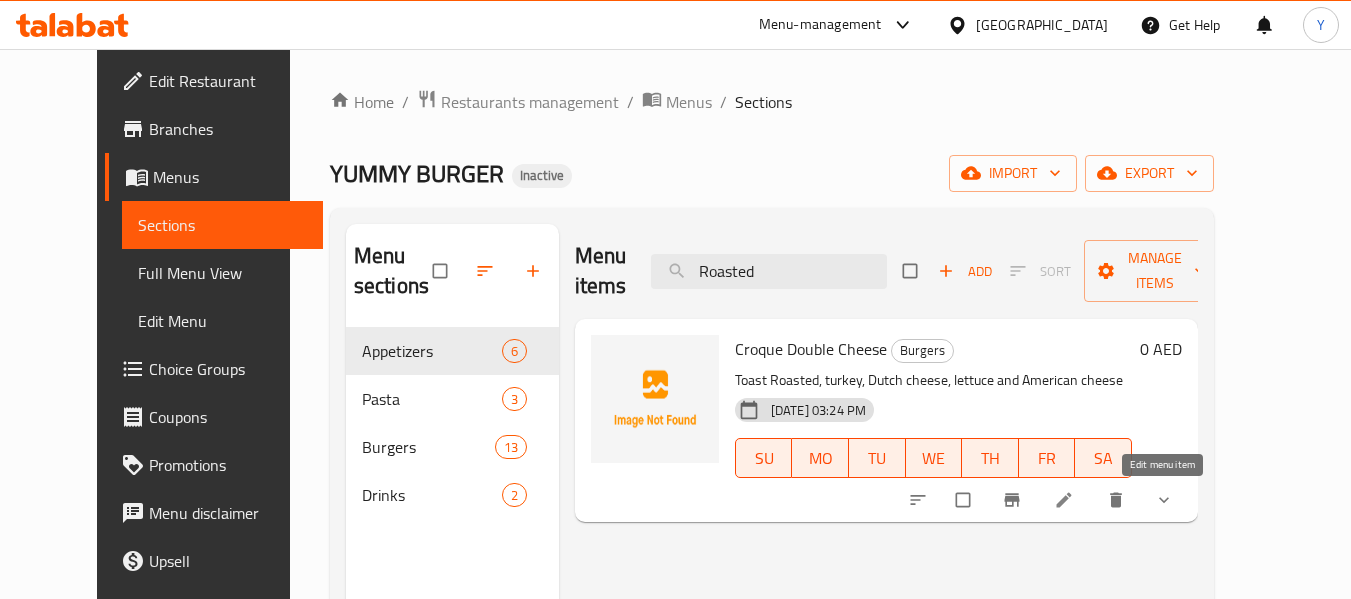 type on "Roasted" 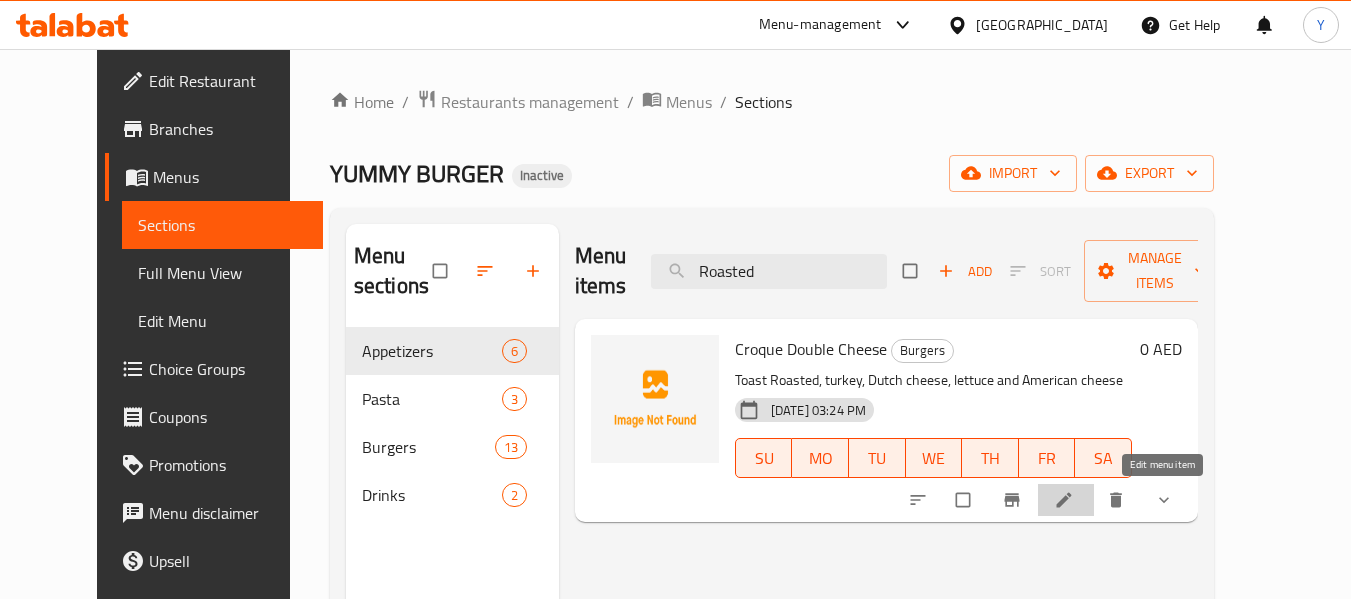 click 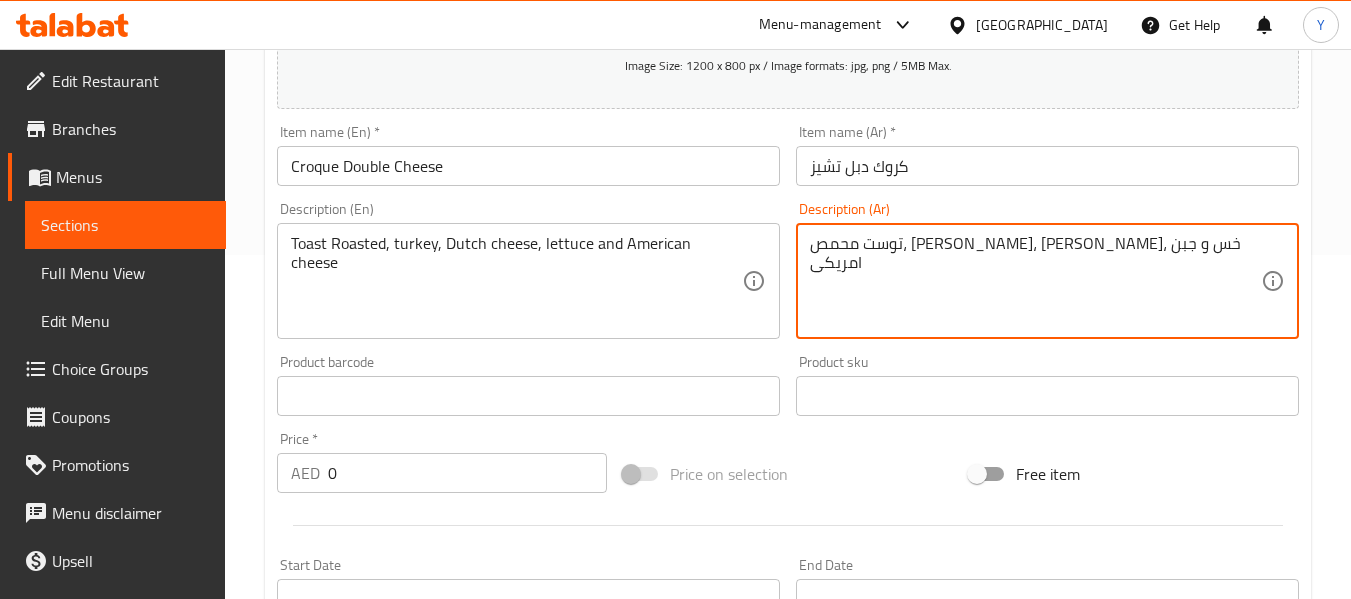 scroll, scrollTop: 350, scrollLeft: 0, axis: vertical 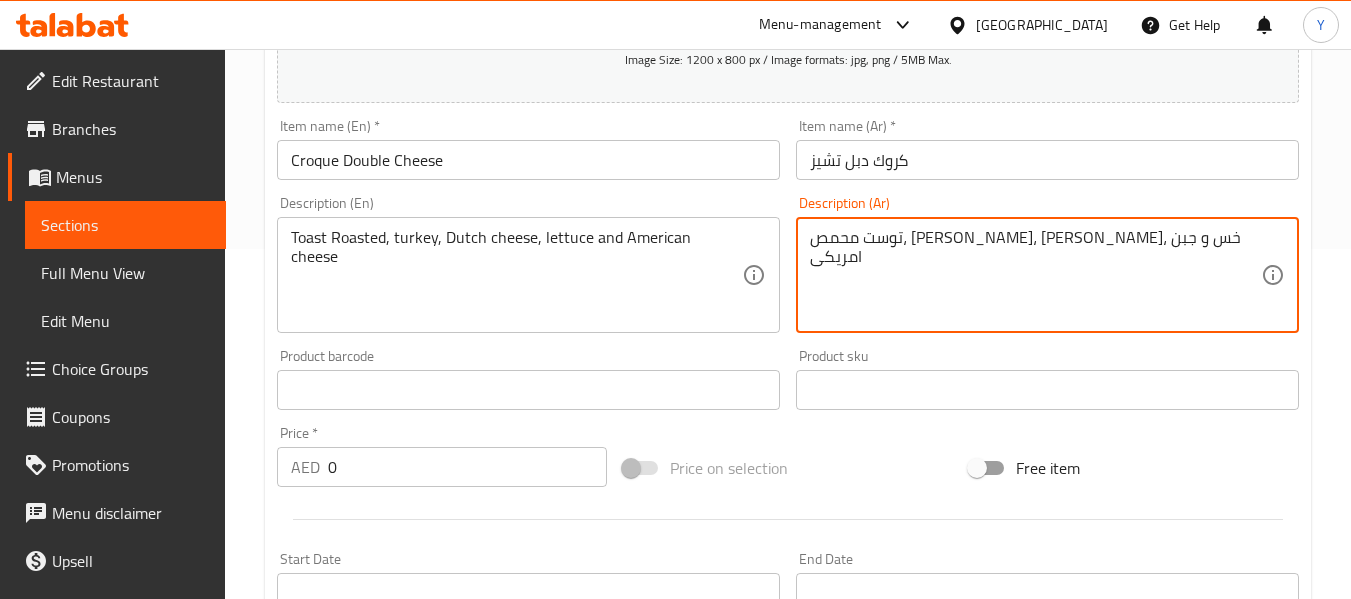 drag, startPoint x: 1092, startPoint y: 587, endPoint x: 1074, endPoint y: 239, distance: 348.4652 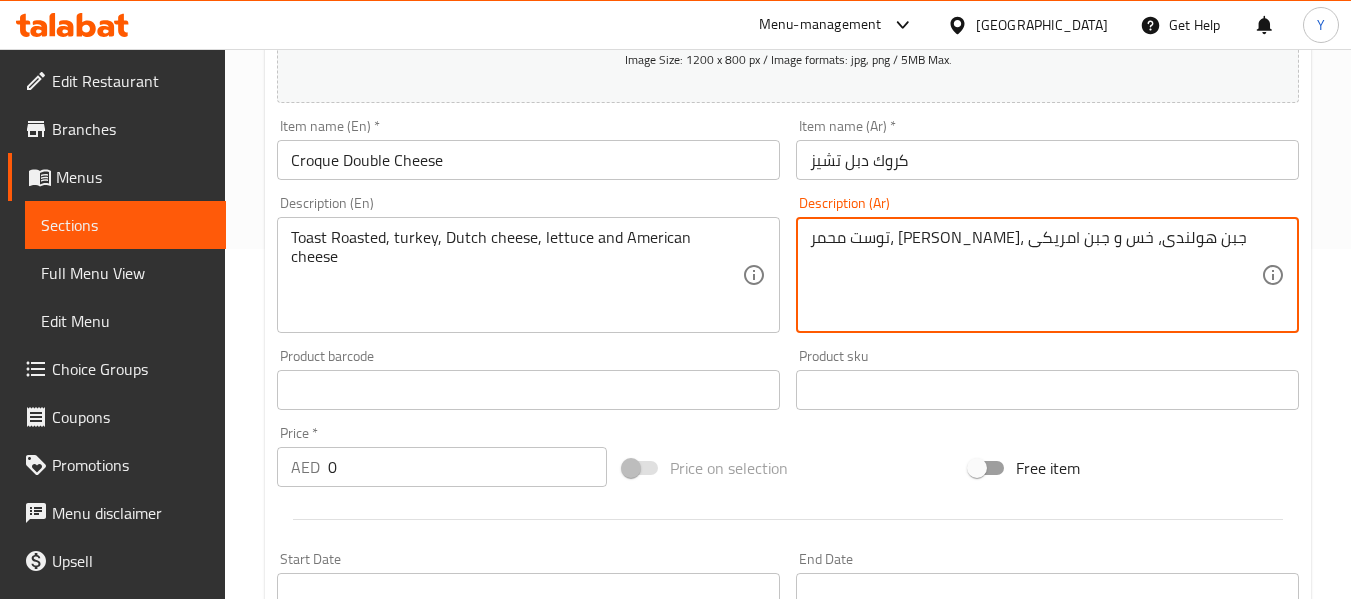 type on "توست محمر، تركى، جبن هولندى، خس و جبن امريكى" 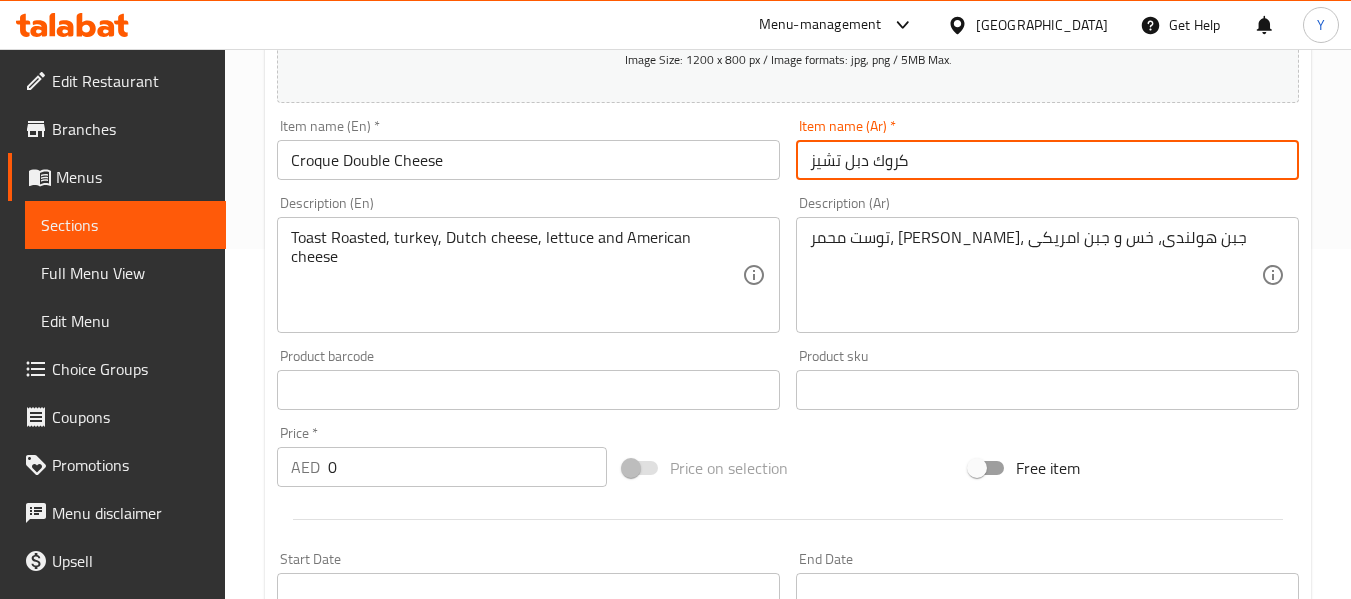 click on "كروك دبل تشيز" at bounding box center (1047, 160) 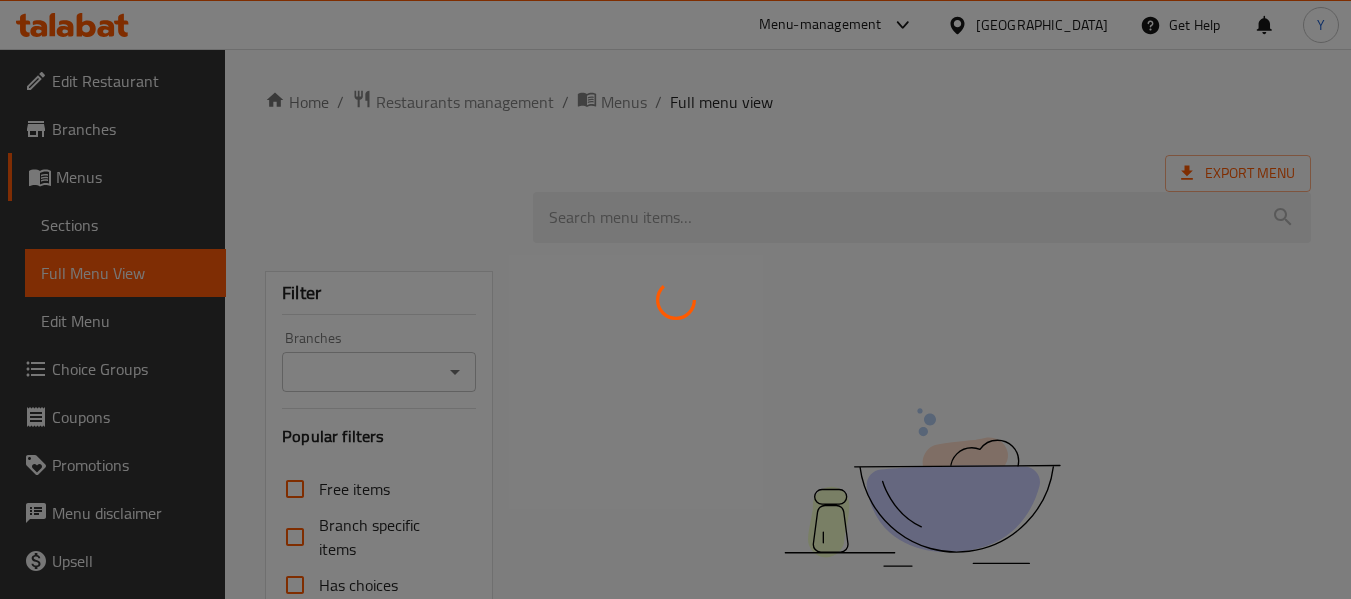 scroll, scrollTop: 0, scrollLeft: 0, axis: both 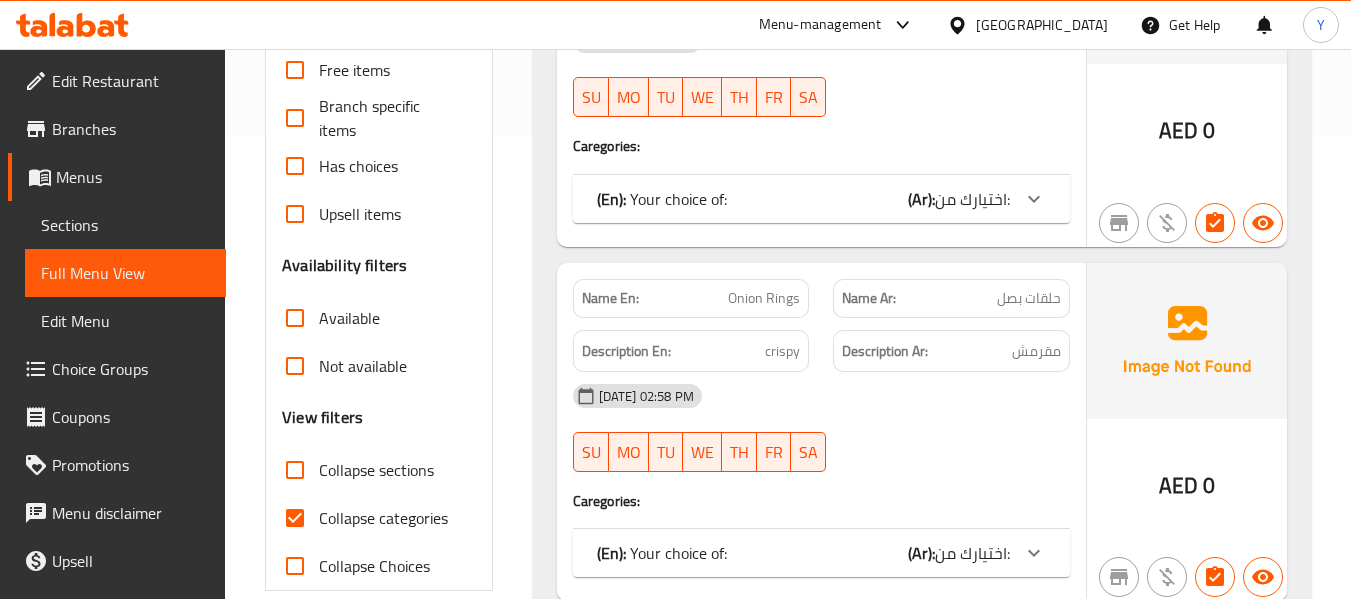 click on "Collapse categories" at bounding box center (383, 518) 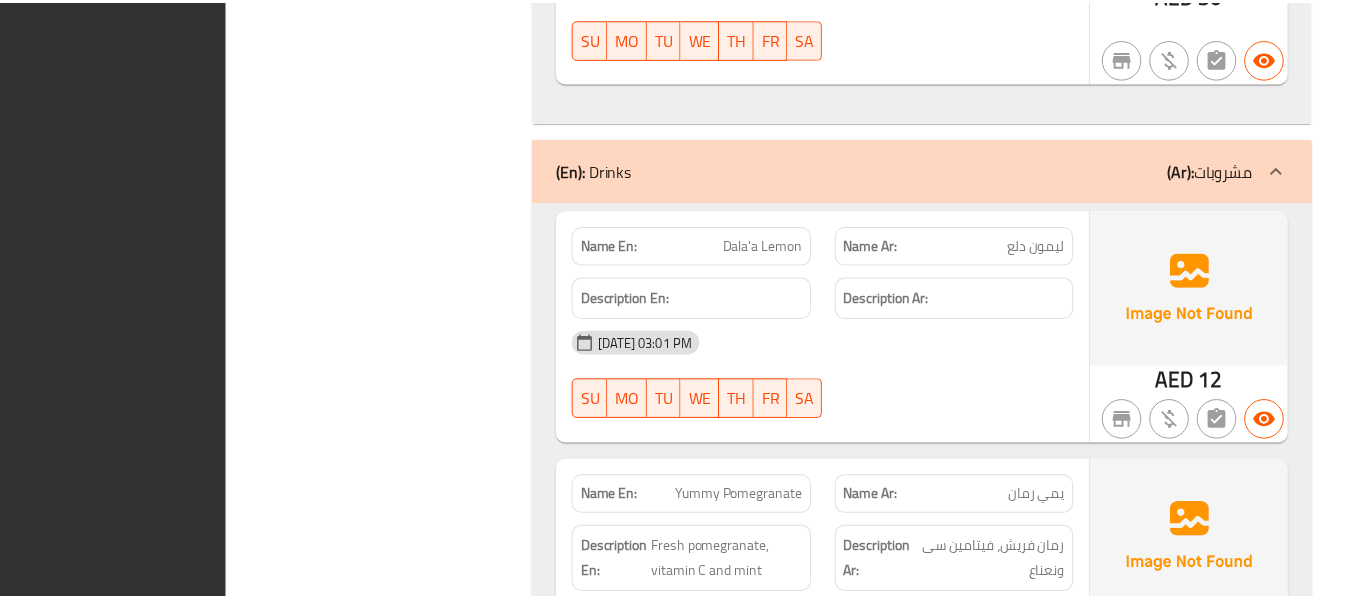 scroll, scrollTop: 9329, scrollLeft: 0, axis: vertical 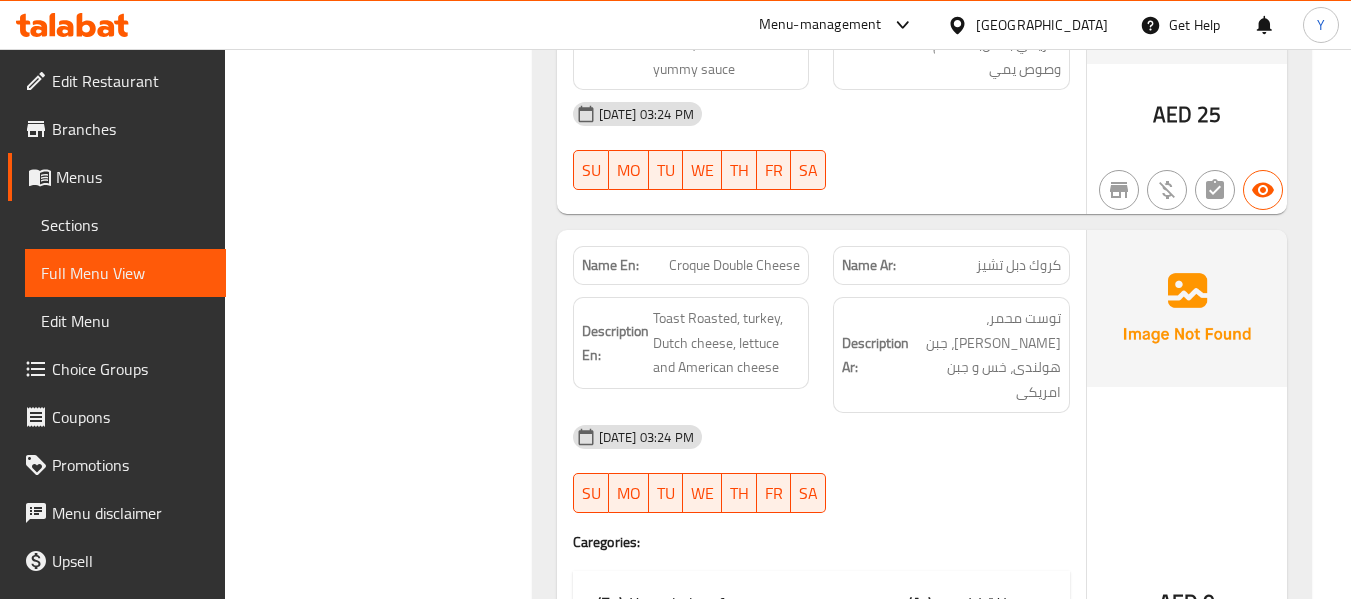 click on "10-07-2025 03:24 PM SU MO TU WE TH FR SA" at bounding box center (821, -3228) 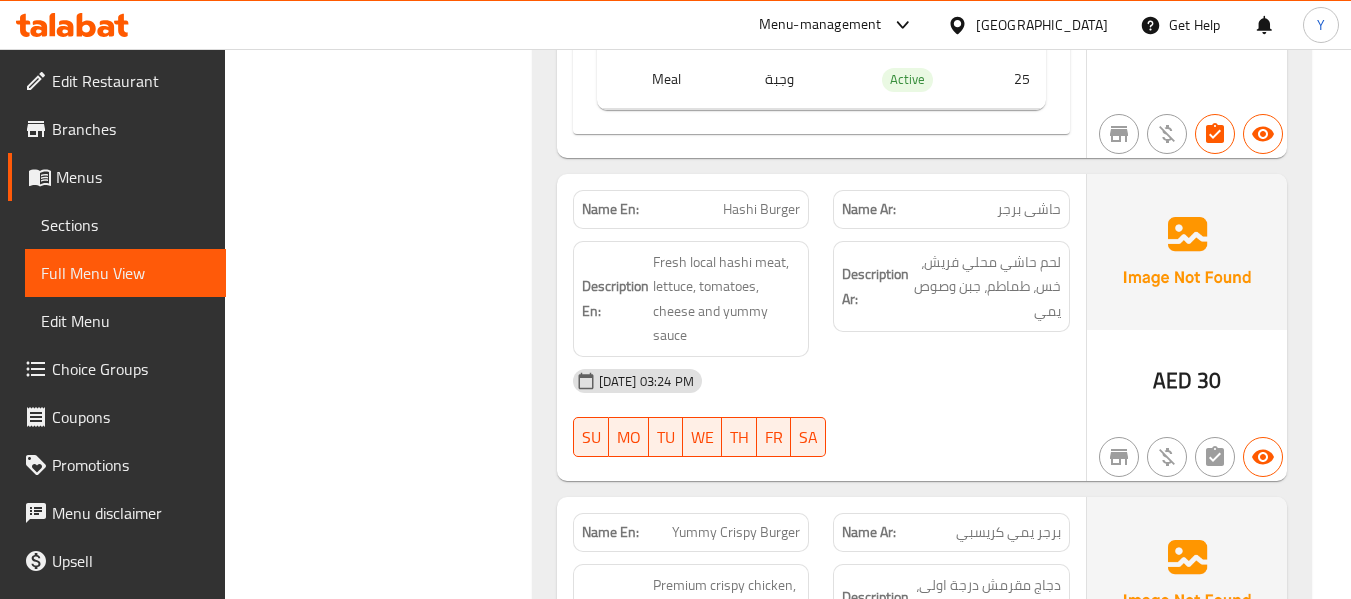 scroll, scrollTop: 6624, scrollLeft: 0, axis: vertical 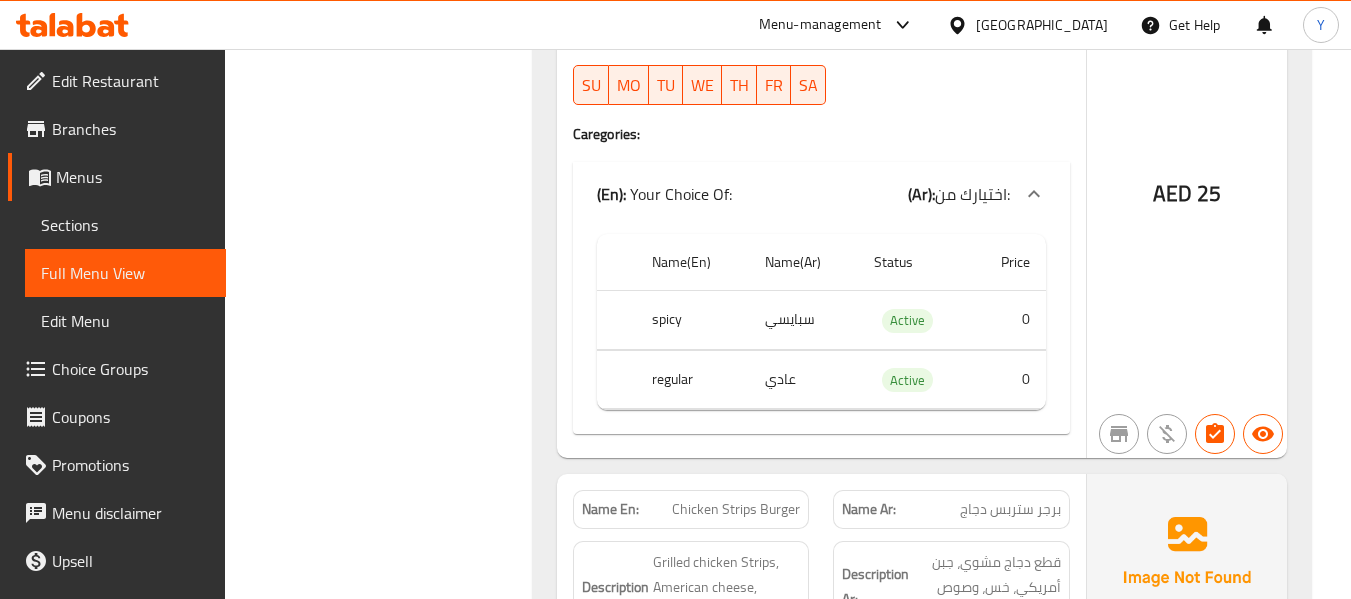 click on "Filter Branches Branches Popular filters Free items Branch specific items Has choices Upsell items Availability filters Available Not available View filters Collapse sections Collapse categories Collapse Choices" at bounding box center [386, 1437] 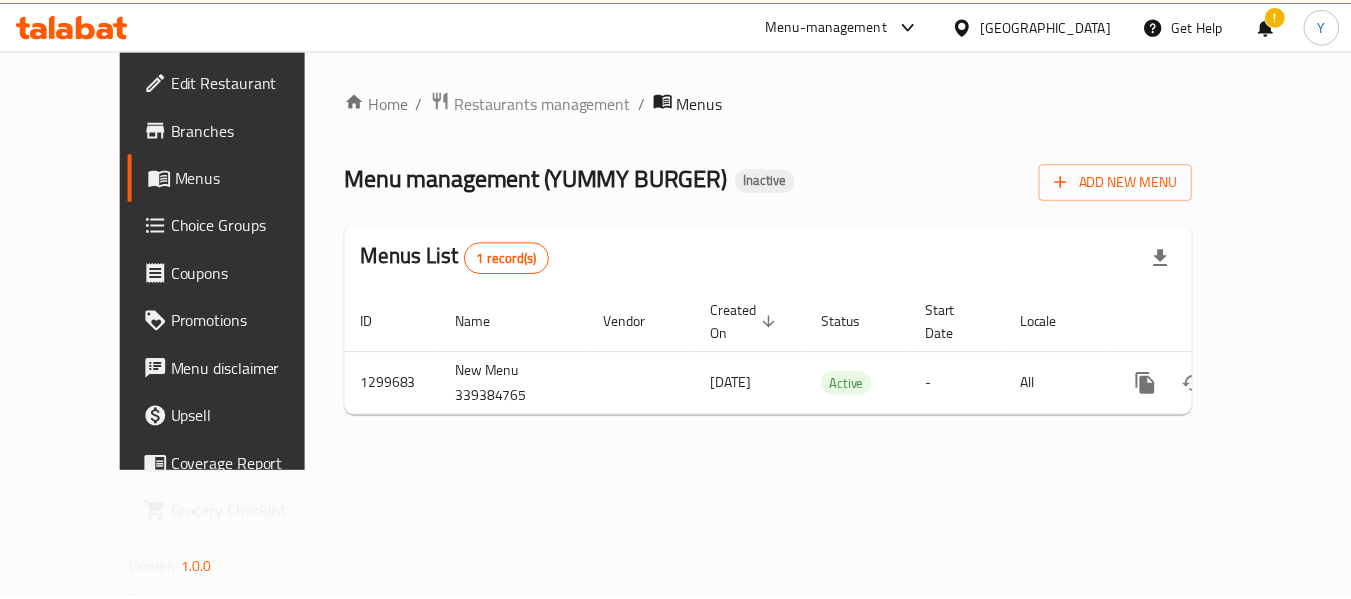 scroll, scrollTop: 0, scrollLeft: 0, axis: both 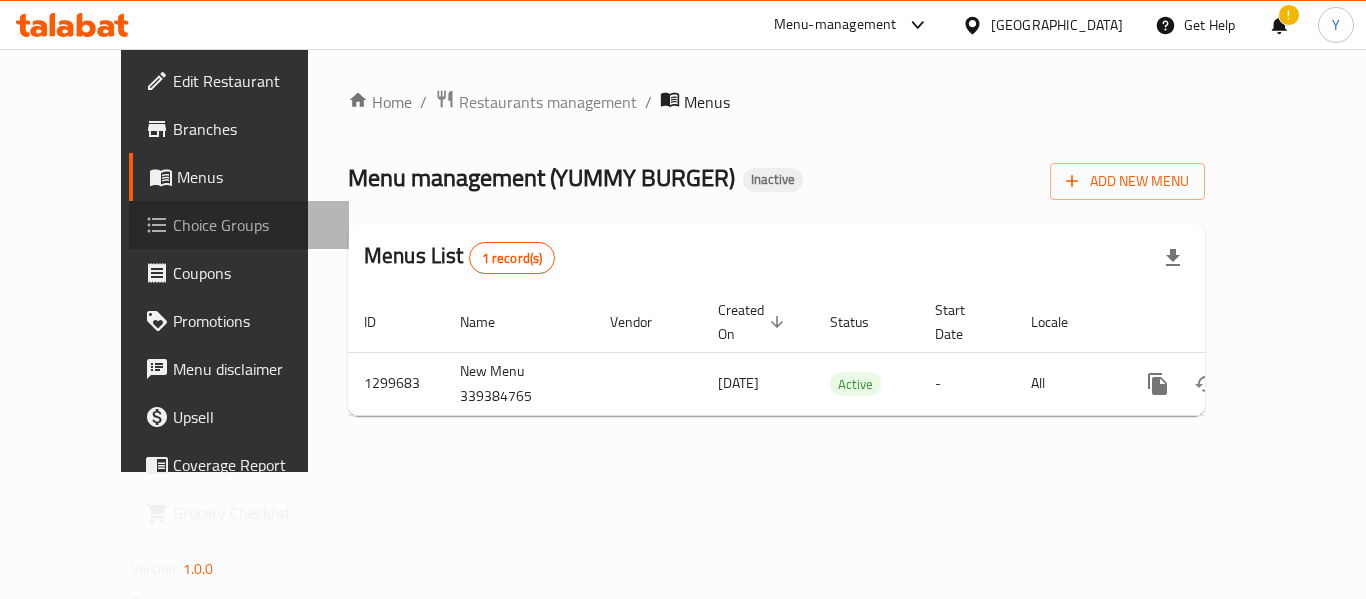 click on "Choice Groups" at bounding box center [253, 225] 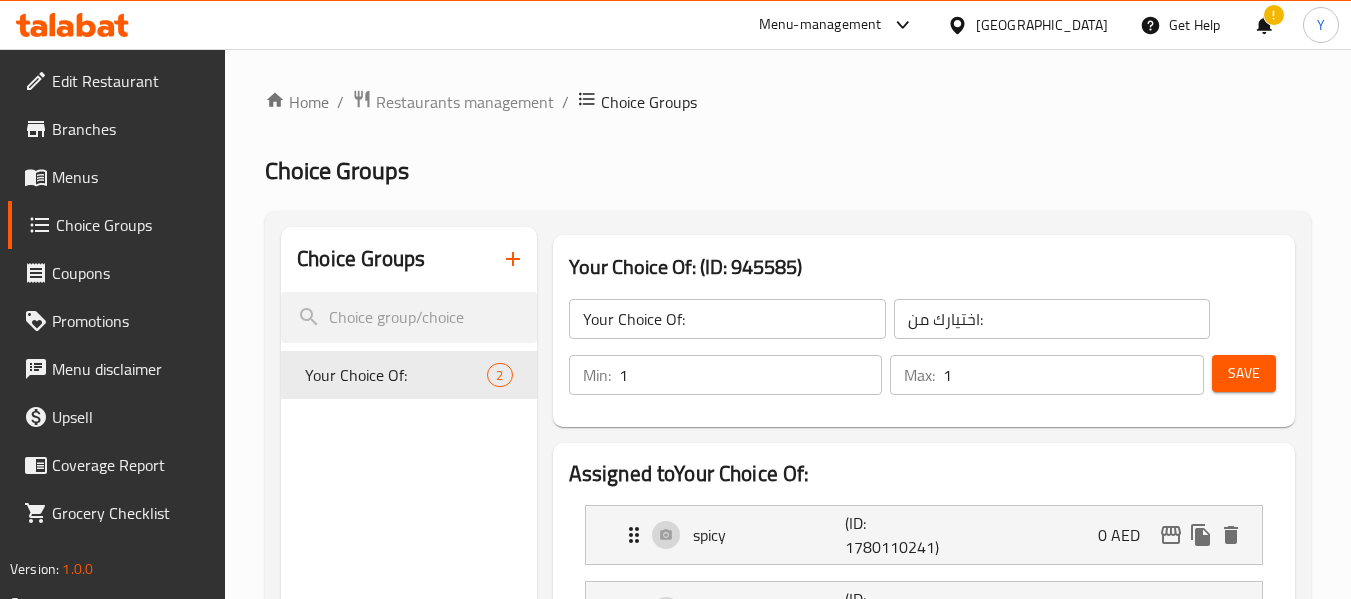 click on "[GEOGRAPHIC_DATA]" at bounding box center (1042, 25) 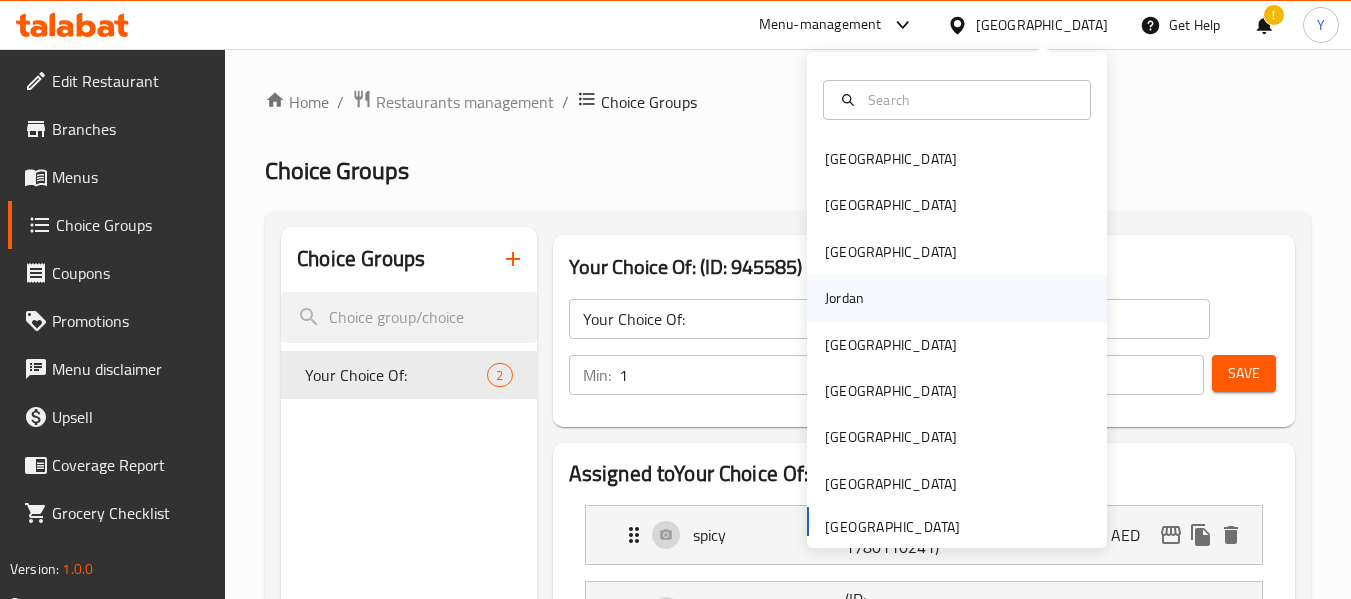 click on "Jordan" at bounding box center (957, 298) 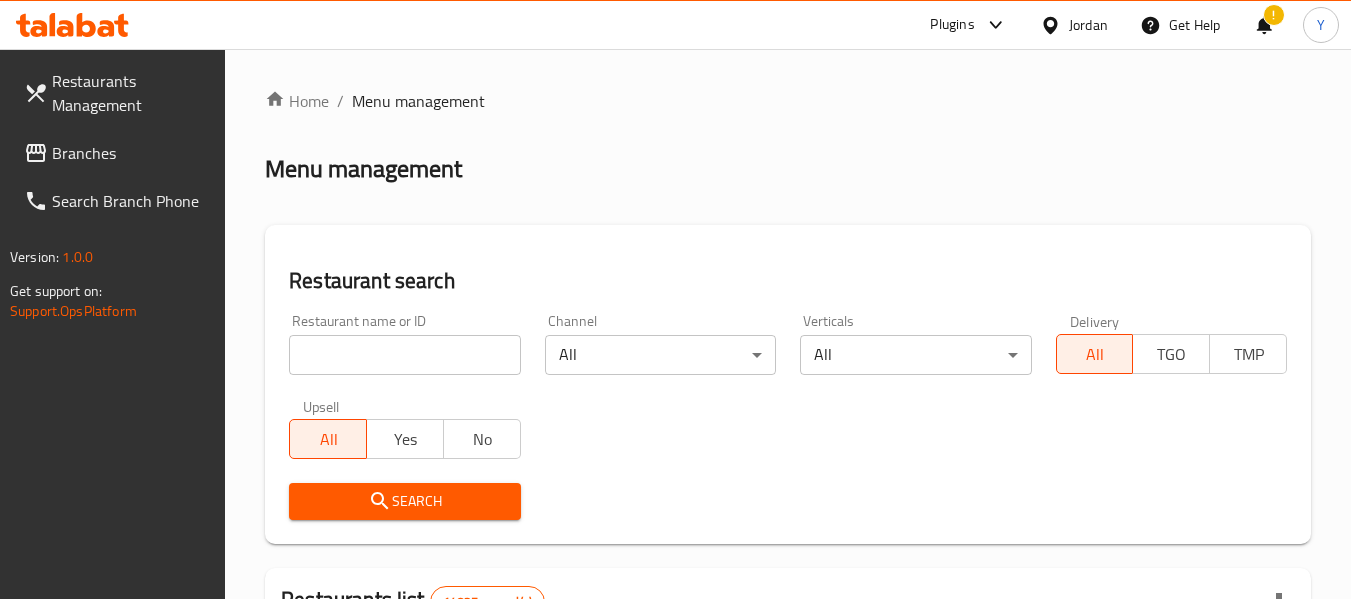 click at bounding box center [404, 355] 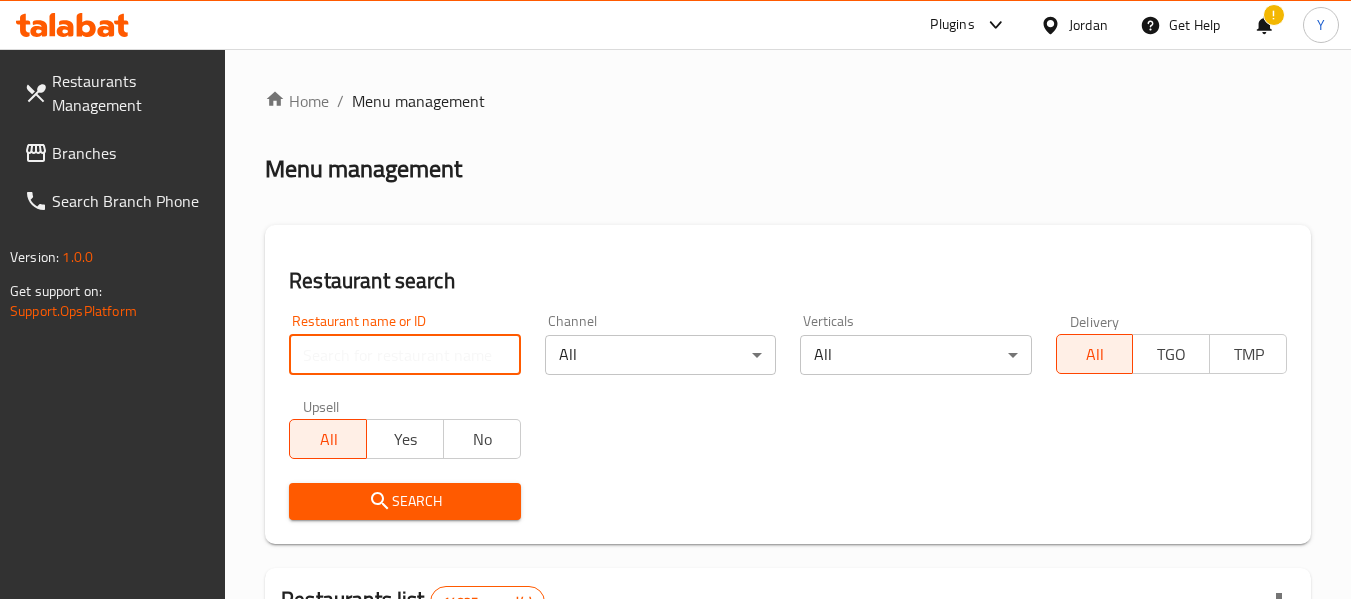 paste on "Astrolabe" 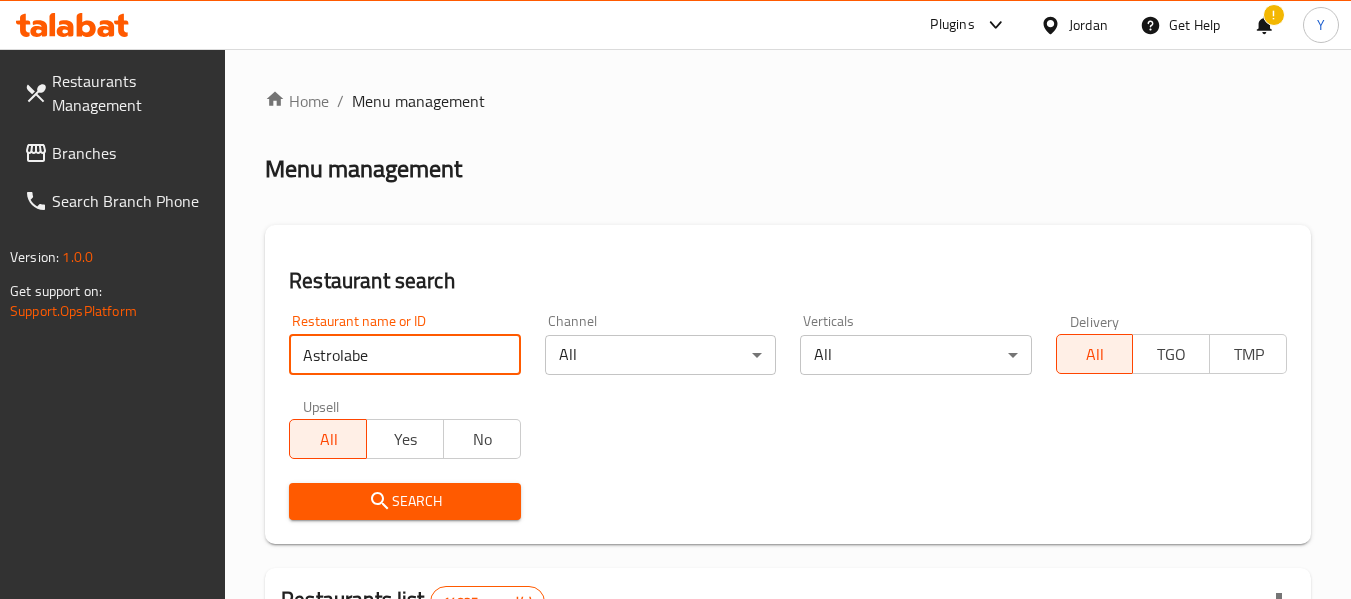 type on "Astrolabe" 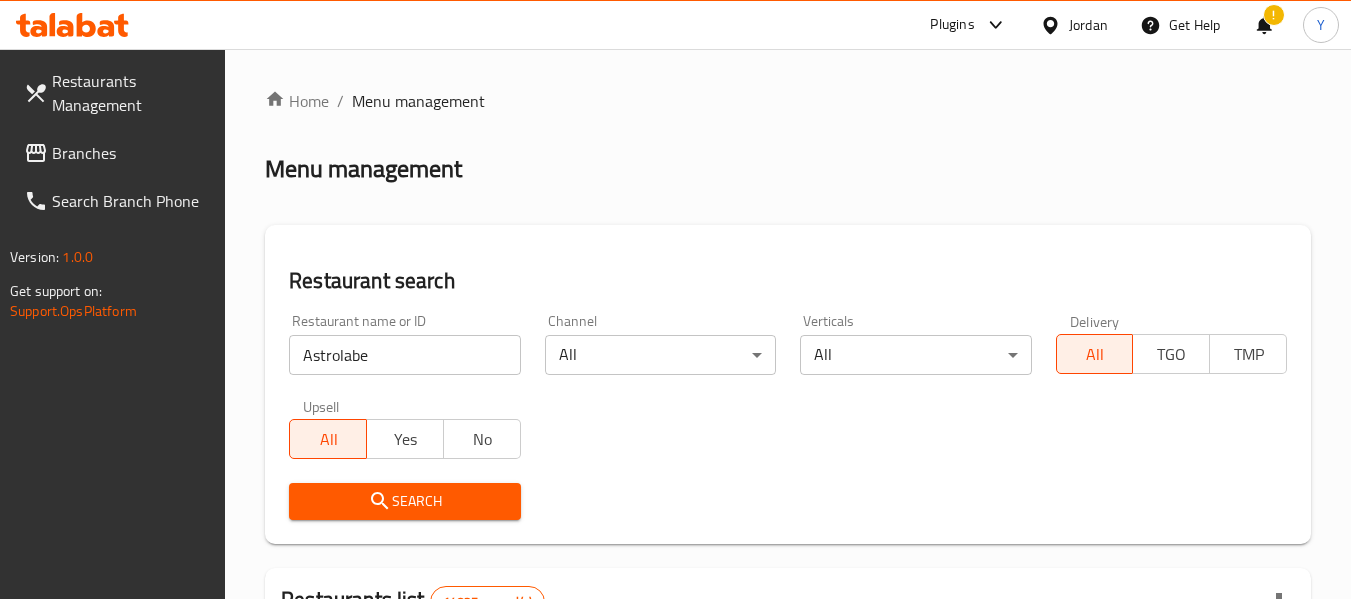 click on "Search" at bounding box center (404, 501) 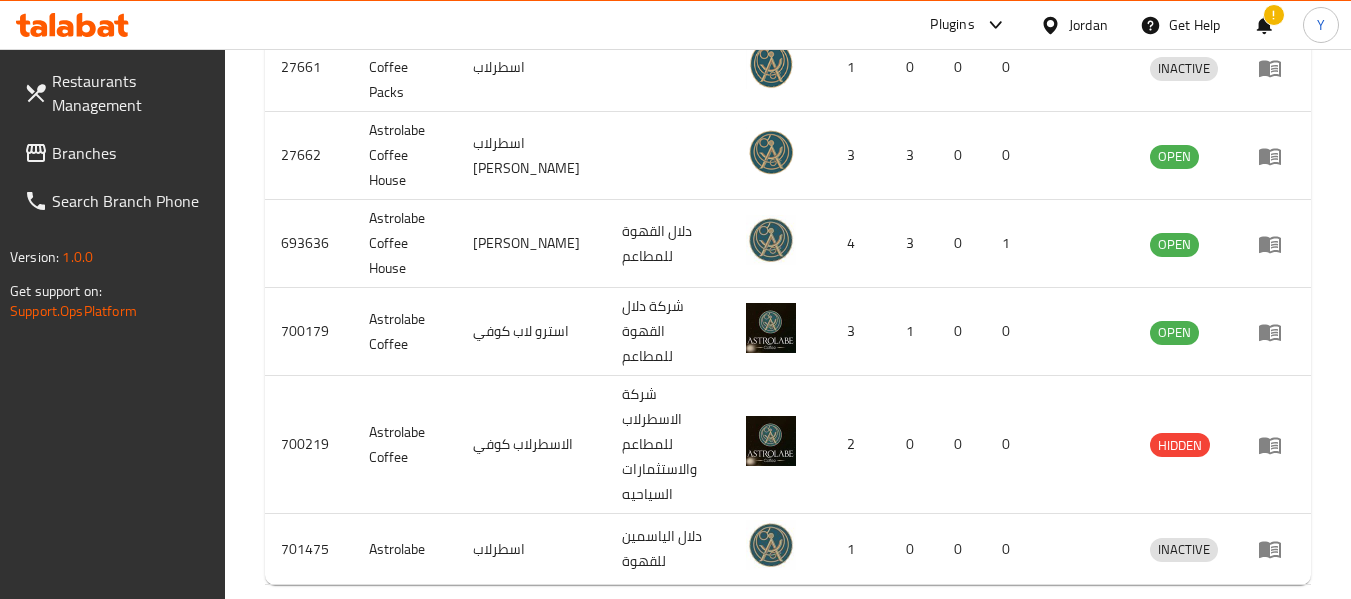 scroll, scrollTop: 724, scrollLeft: 0, axis: vertical 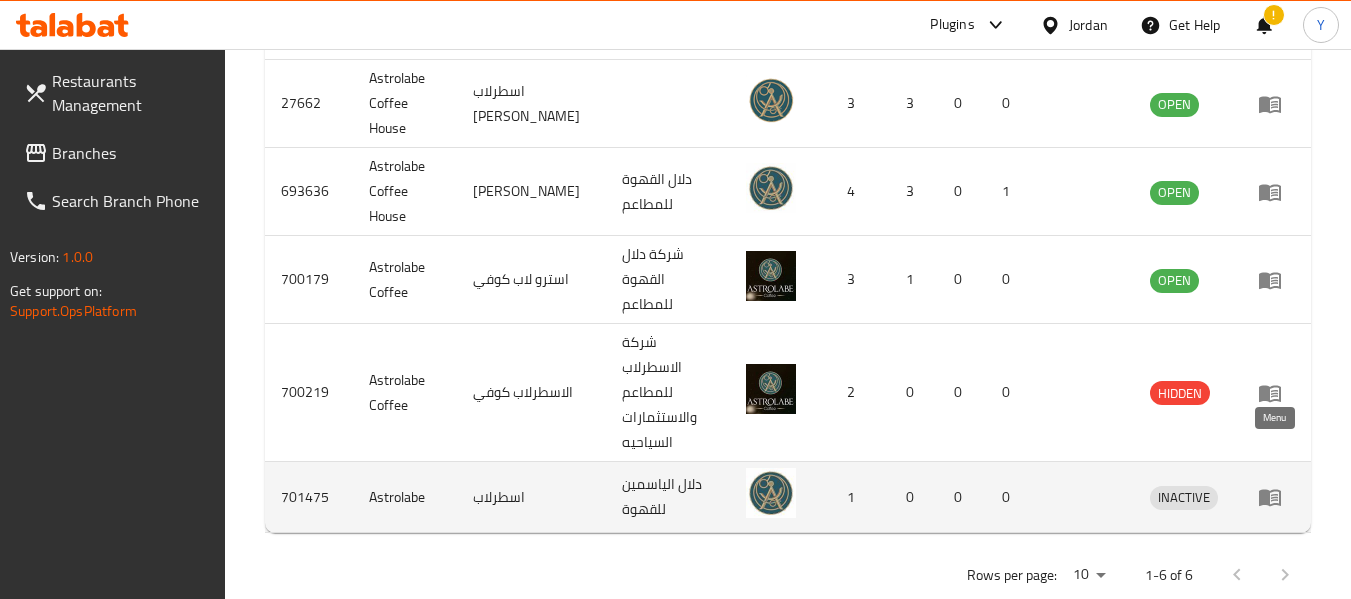 click 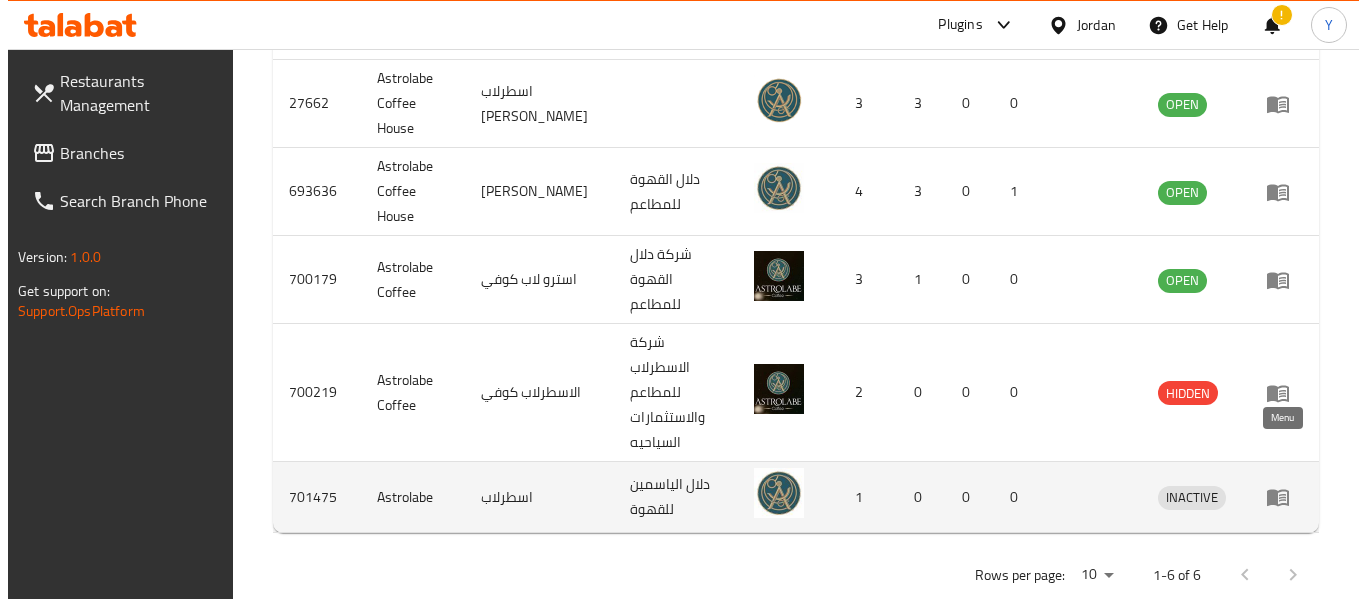 scroll, scrollTop: 0, scrollLeft: 0, axis: both 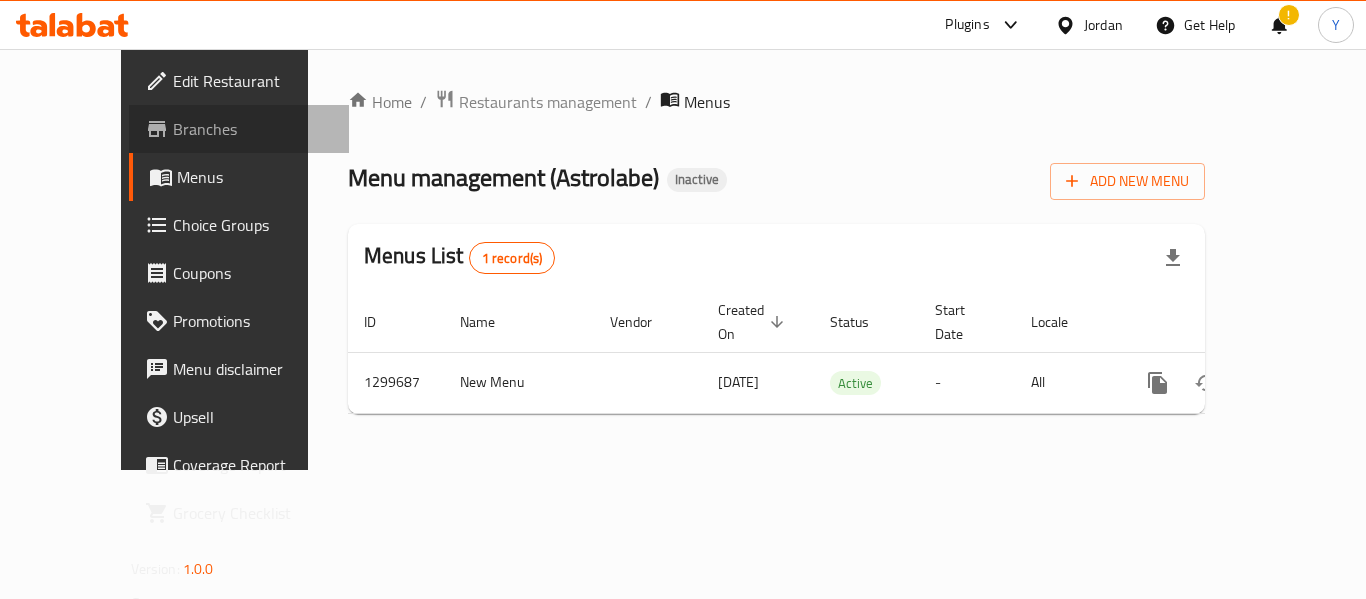 click on "Branches" at bounding box center [253, 129] 